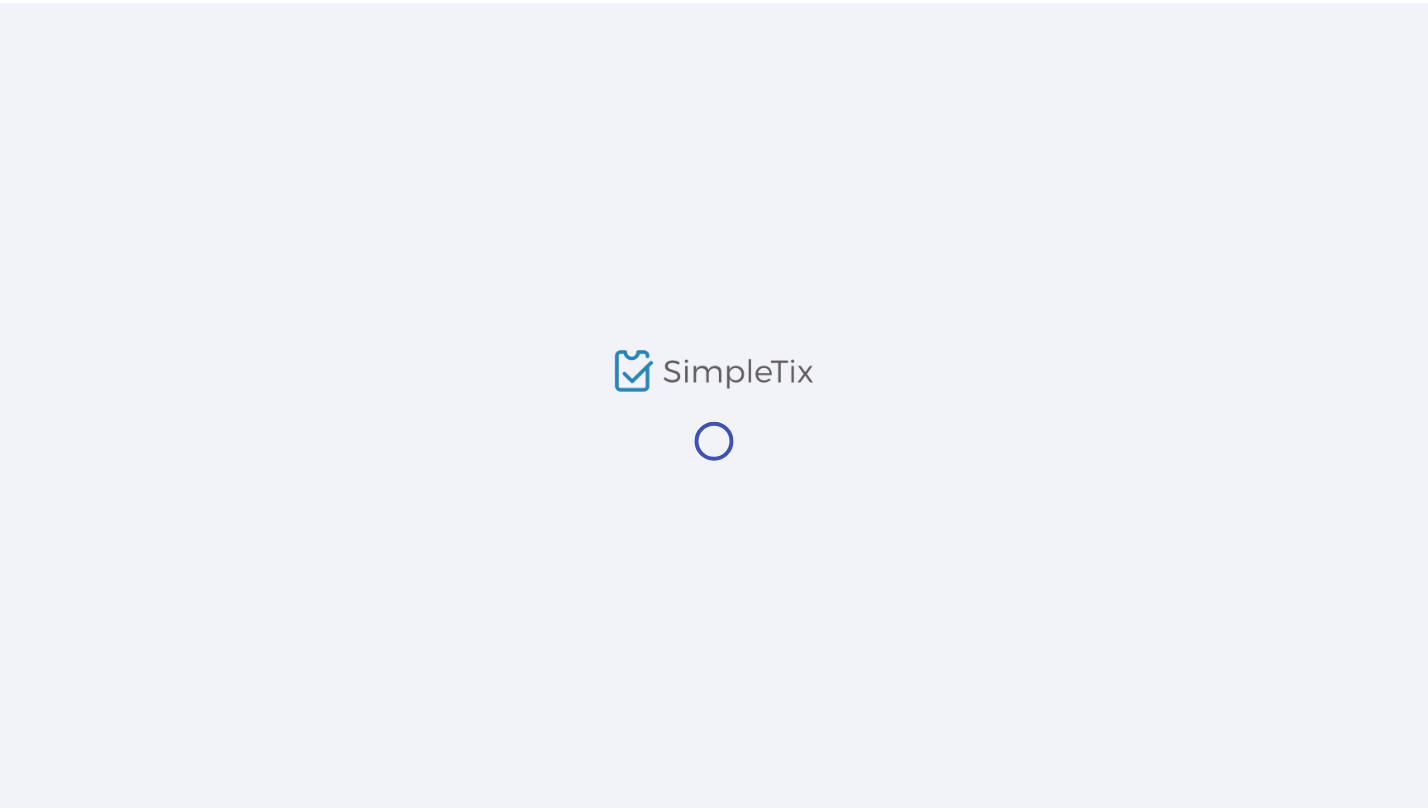 scroll, scrollTop: 0, scrollLeft: 0, axis: both 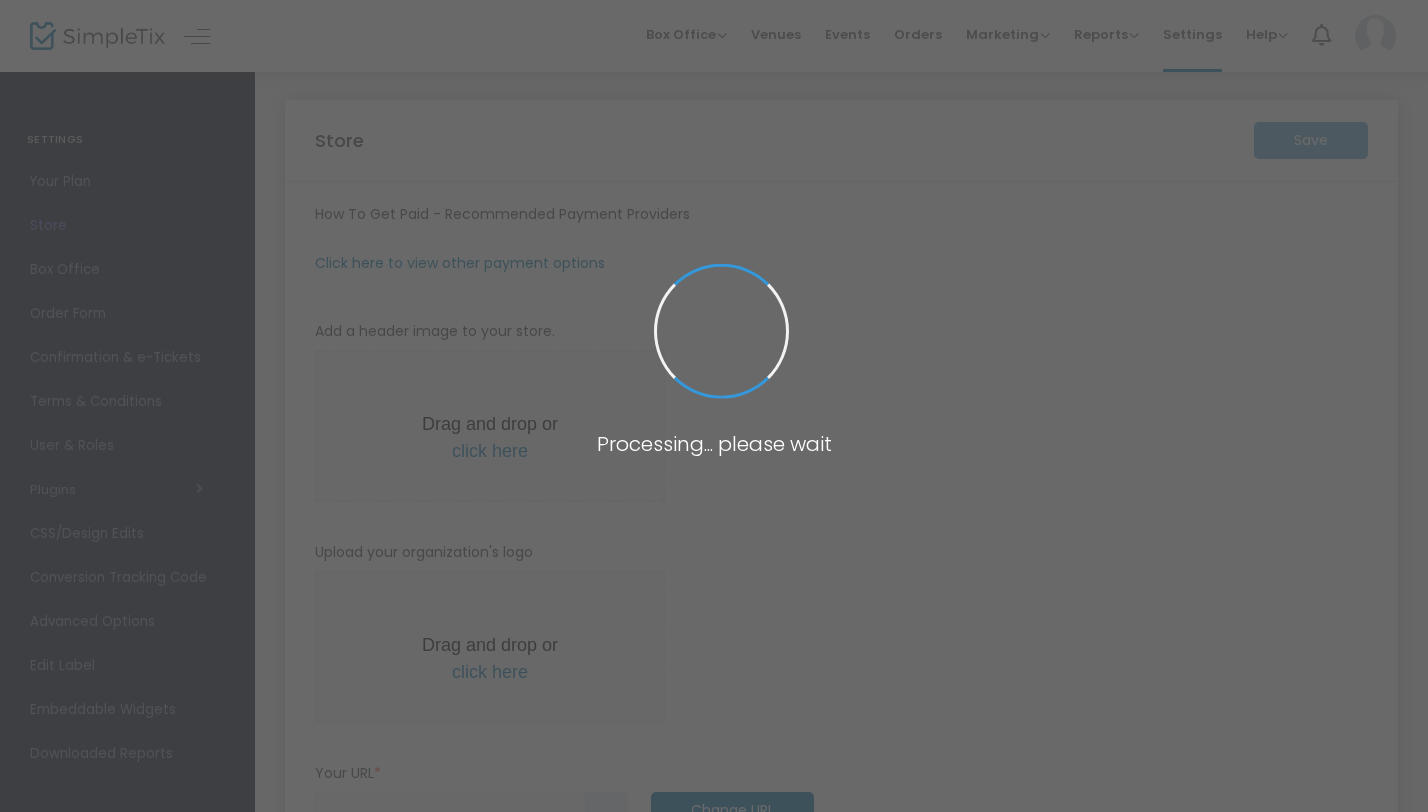 type on "https://T4T" 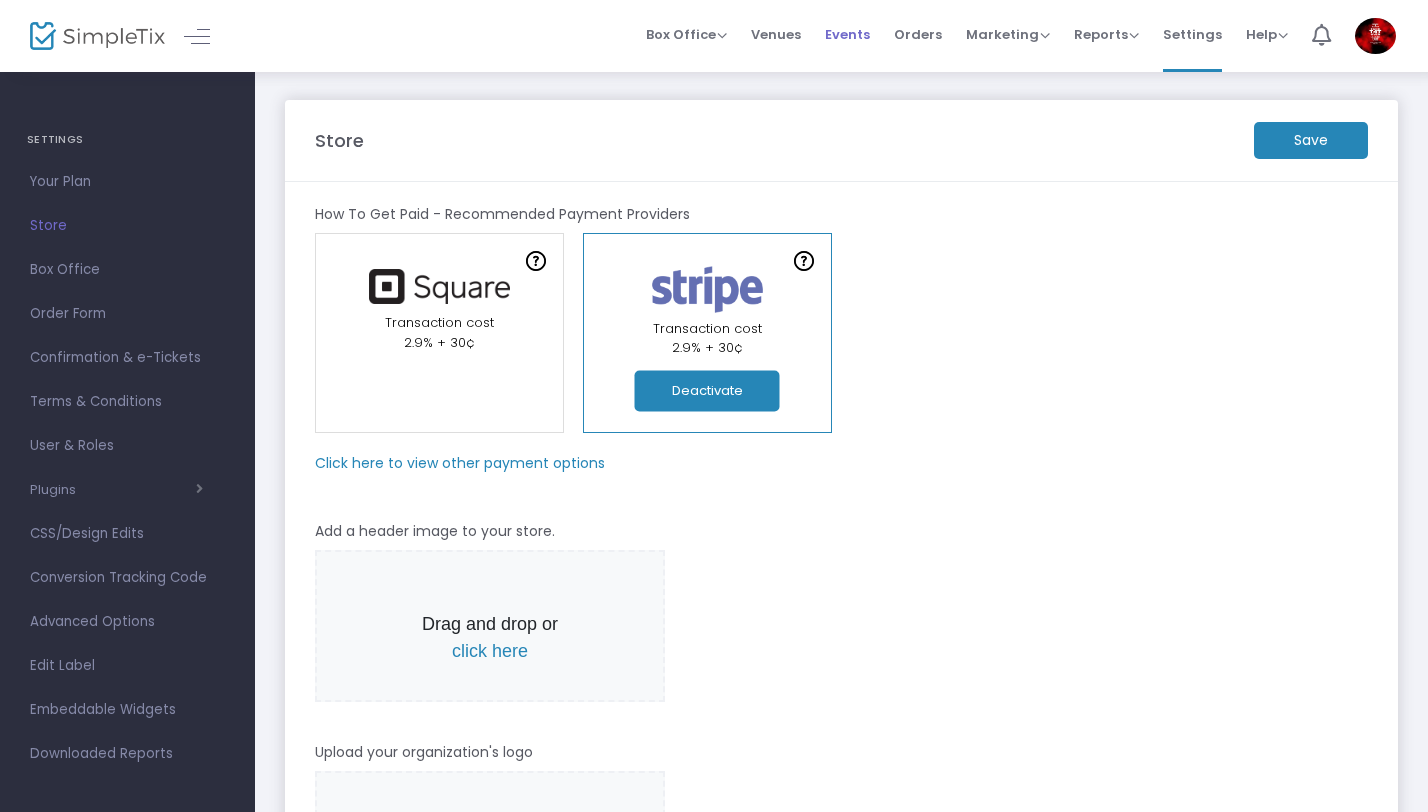 click on "Events" at bounding box center (847, 34) 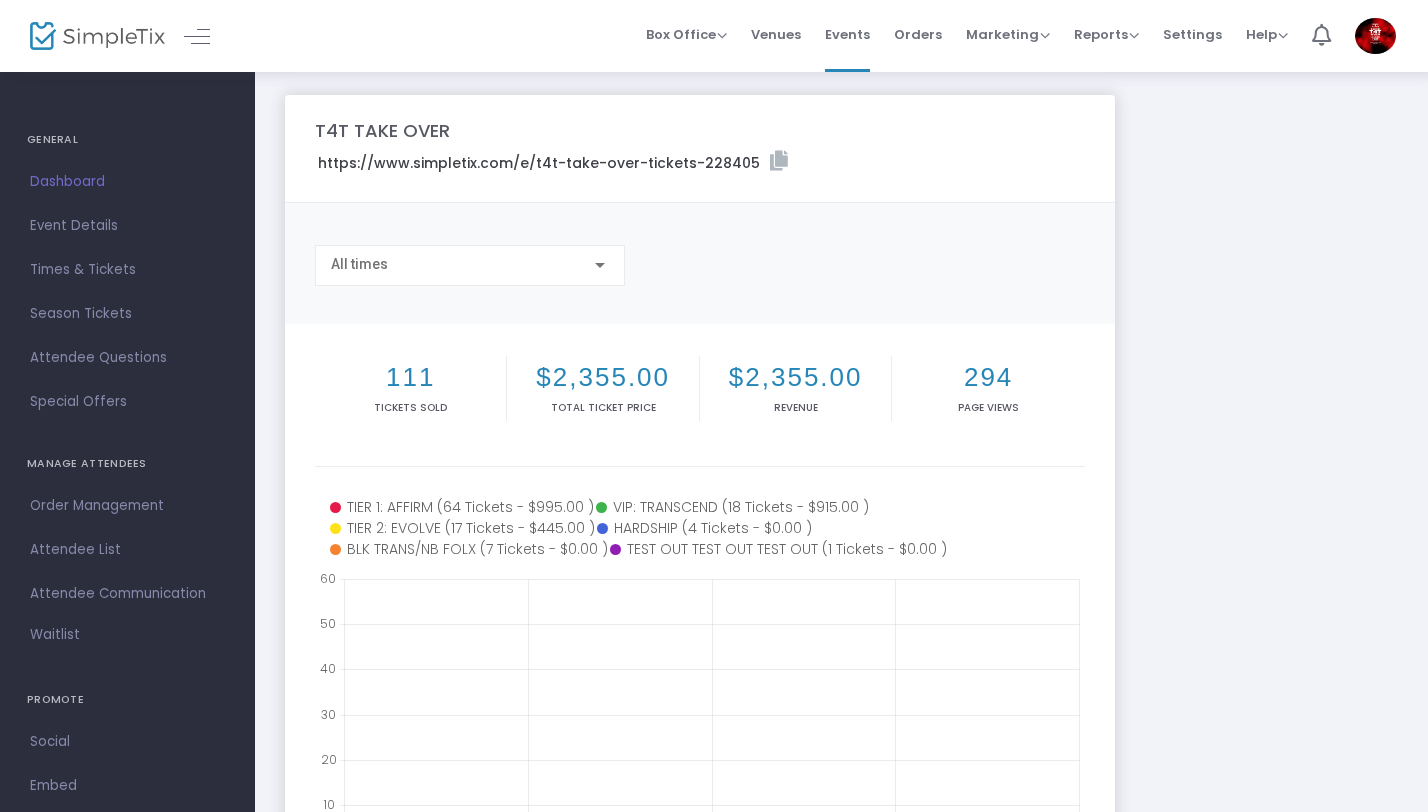 scroll, scrollTop: 0, scrollLeft: 0, axis: both 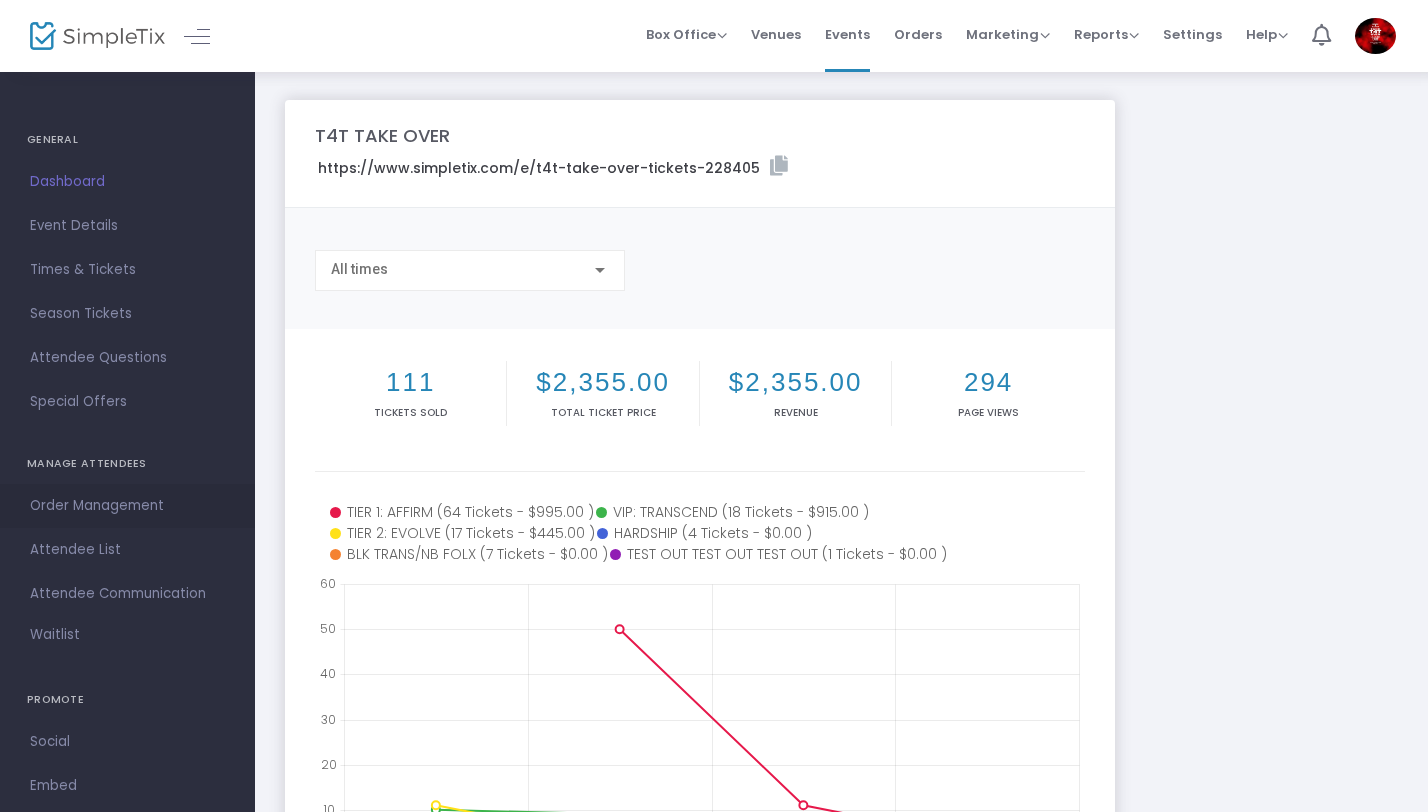 click on "Order Management" at bounding box center (127, 506) 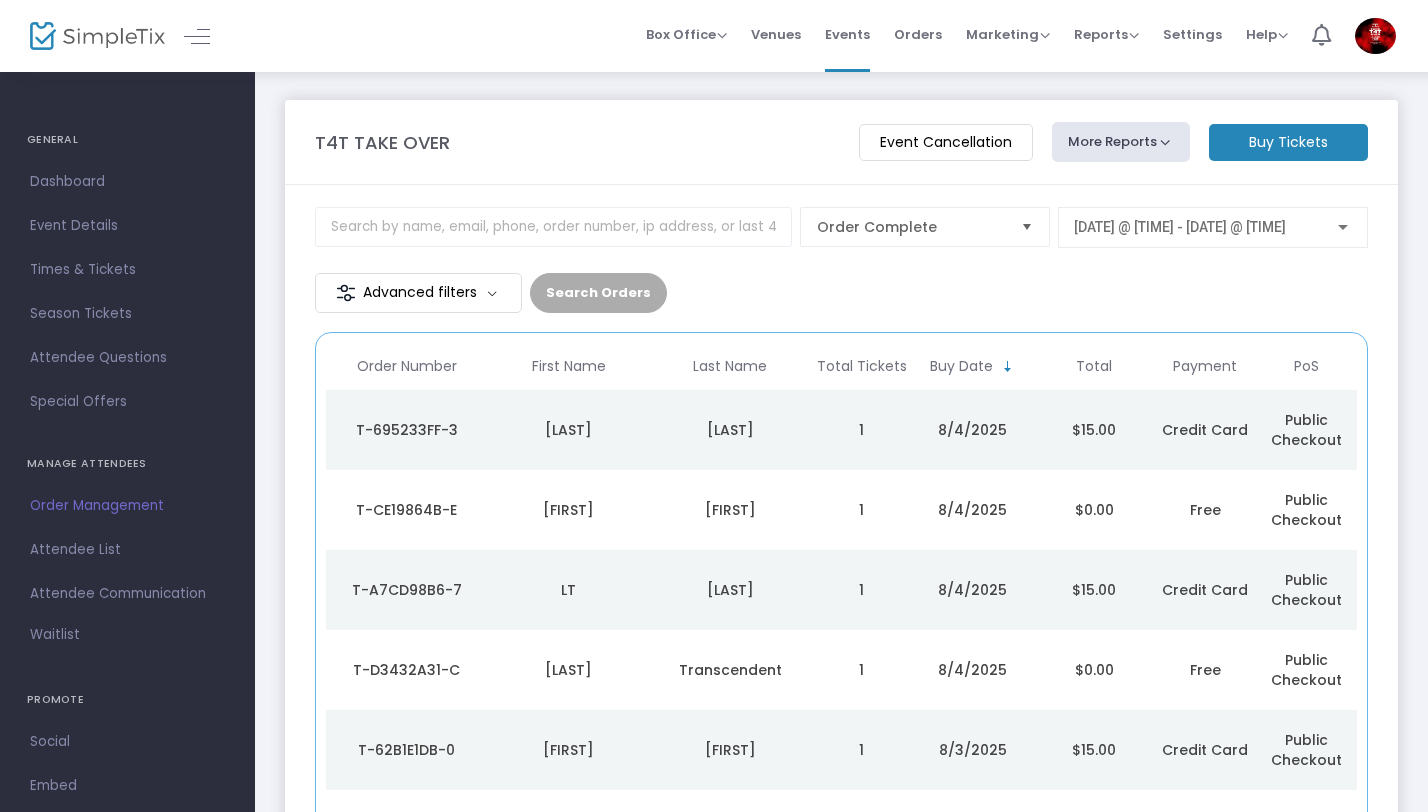 click at bounding box center [1027, 227] 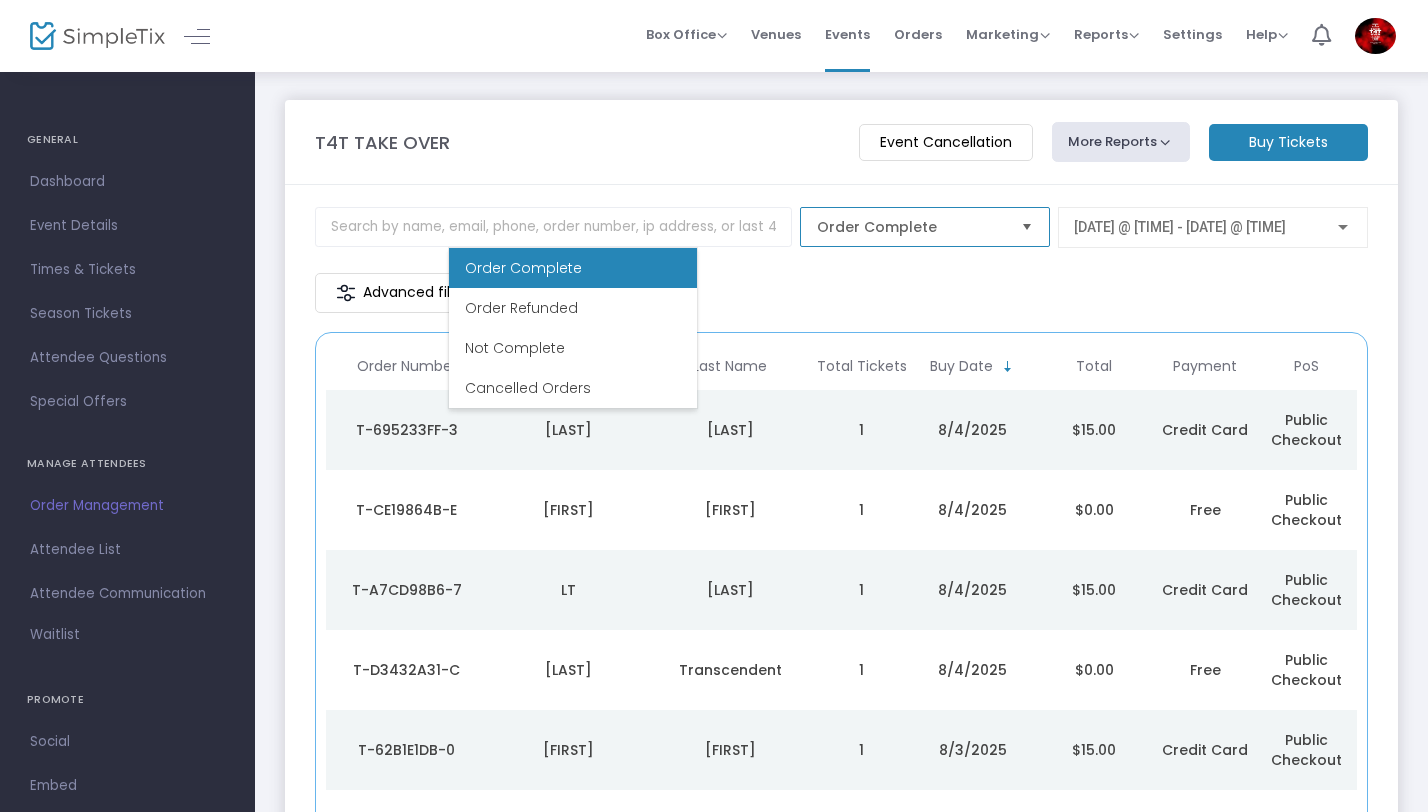 click at bounding box center (1027, 227) 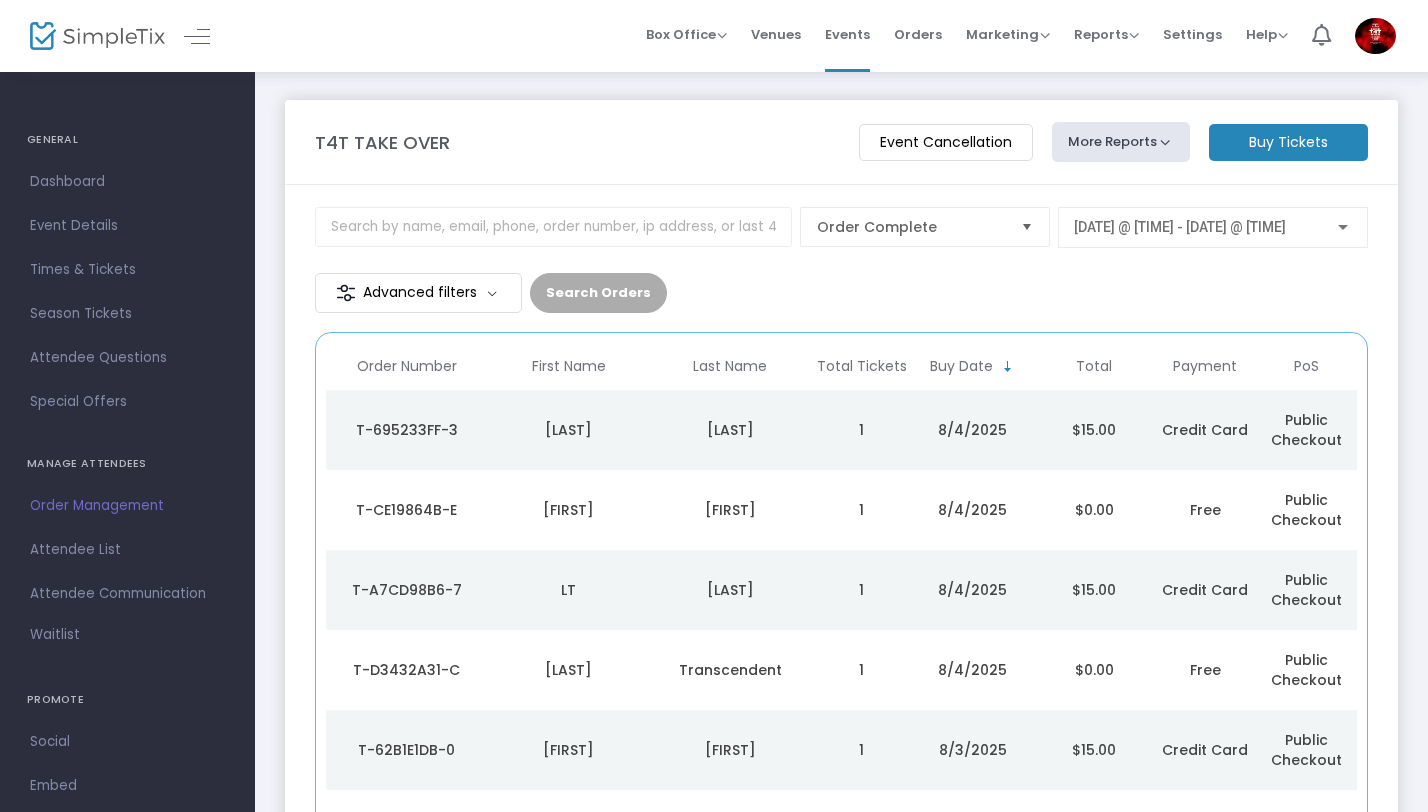 click on "Advanced filters" at bounding box center (418, 293) 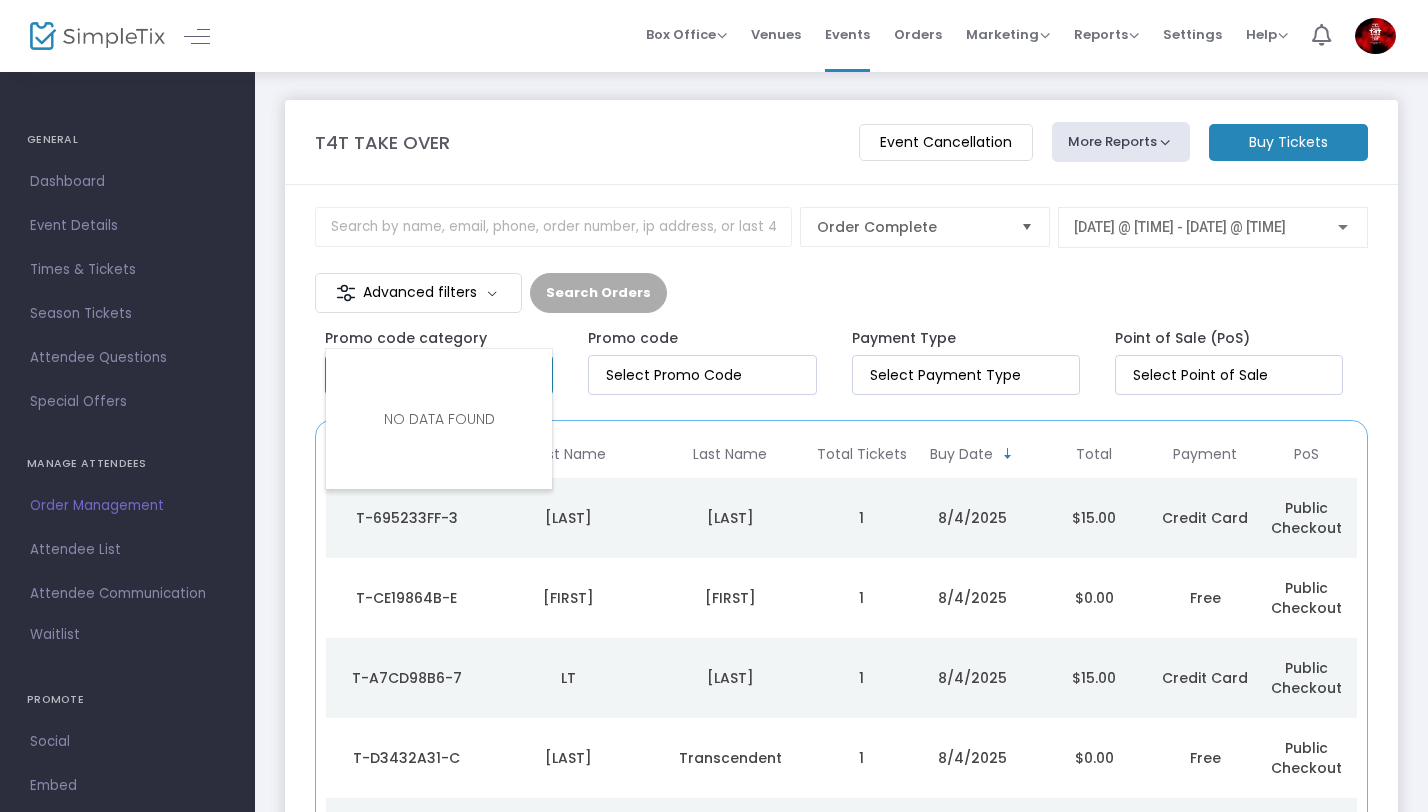 click at bounding box center [443, 375] 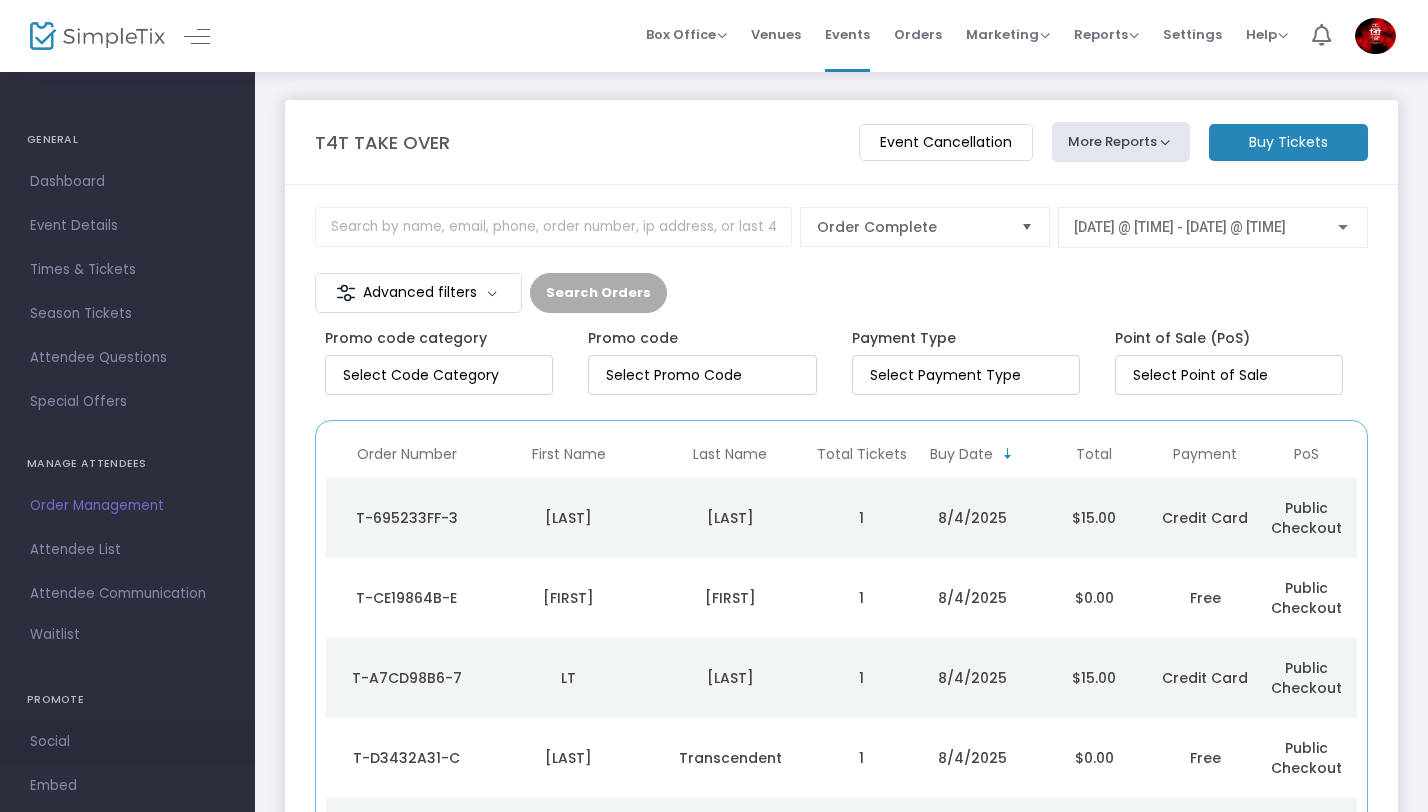 click on "Social" at bounding box center (127, 742) 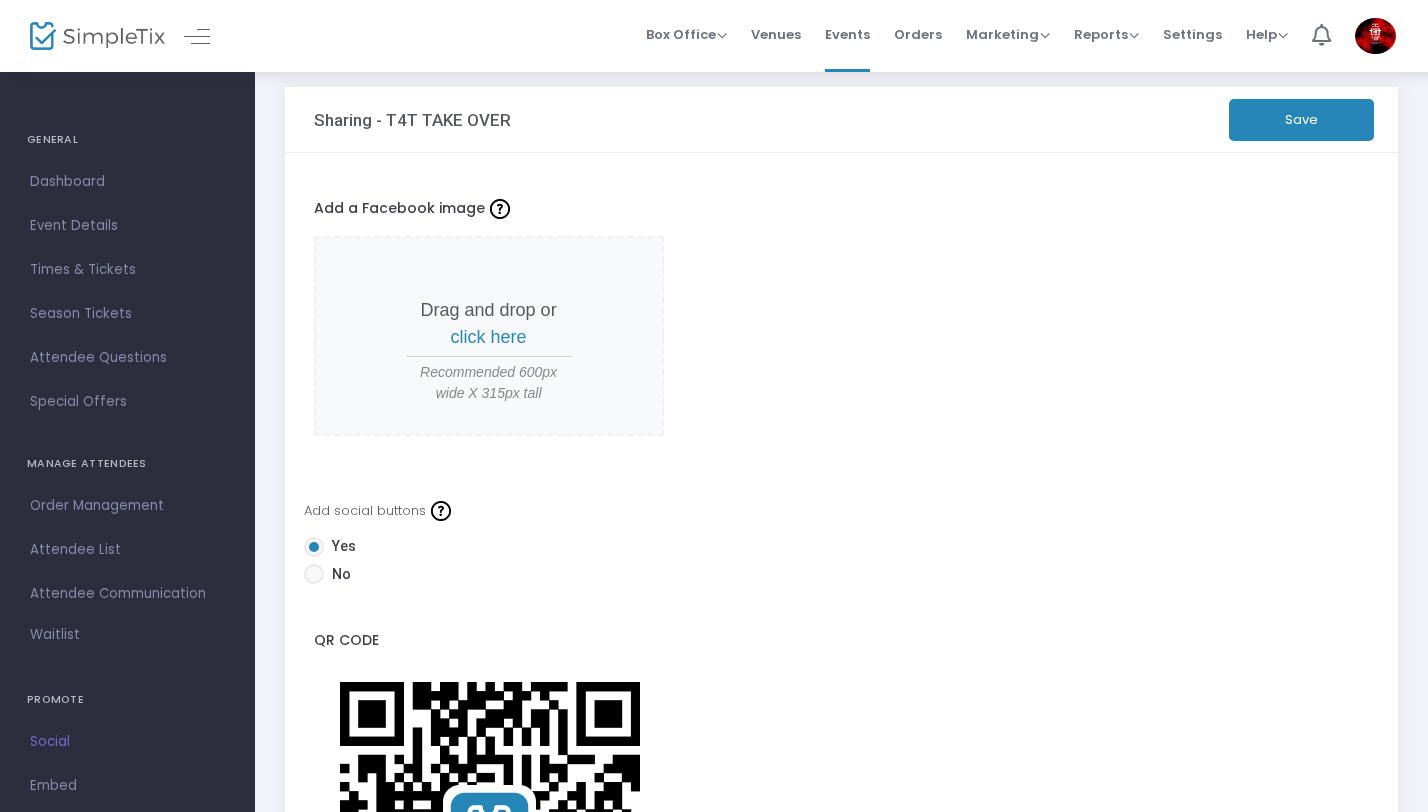 scroll, scrollTop: 0, scrollLeft: 0, axis: both 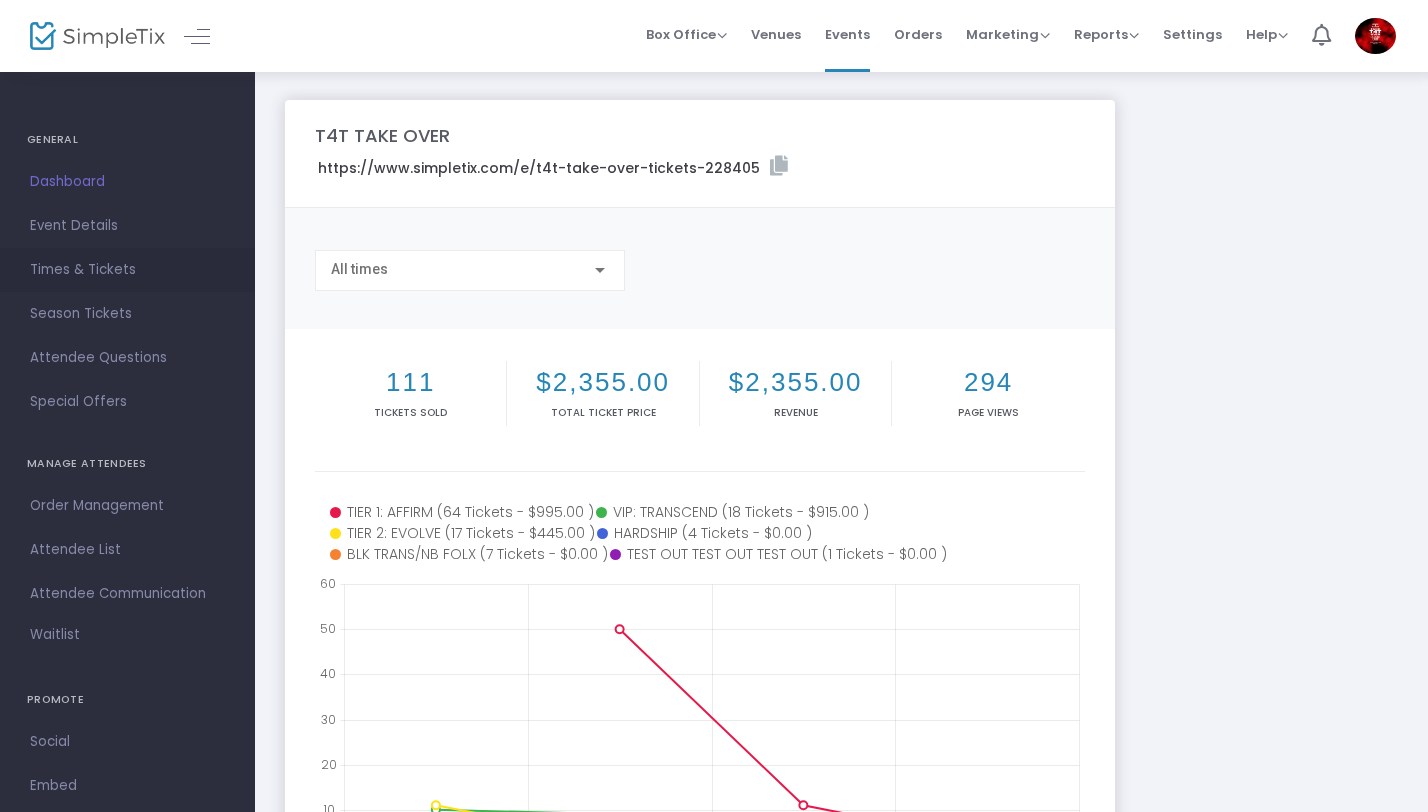 click on "Times & Tickets" at bounding box center [127, 270] 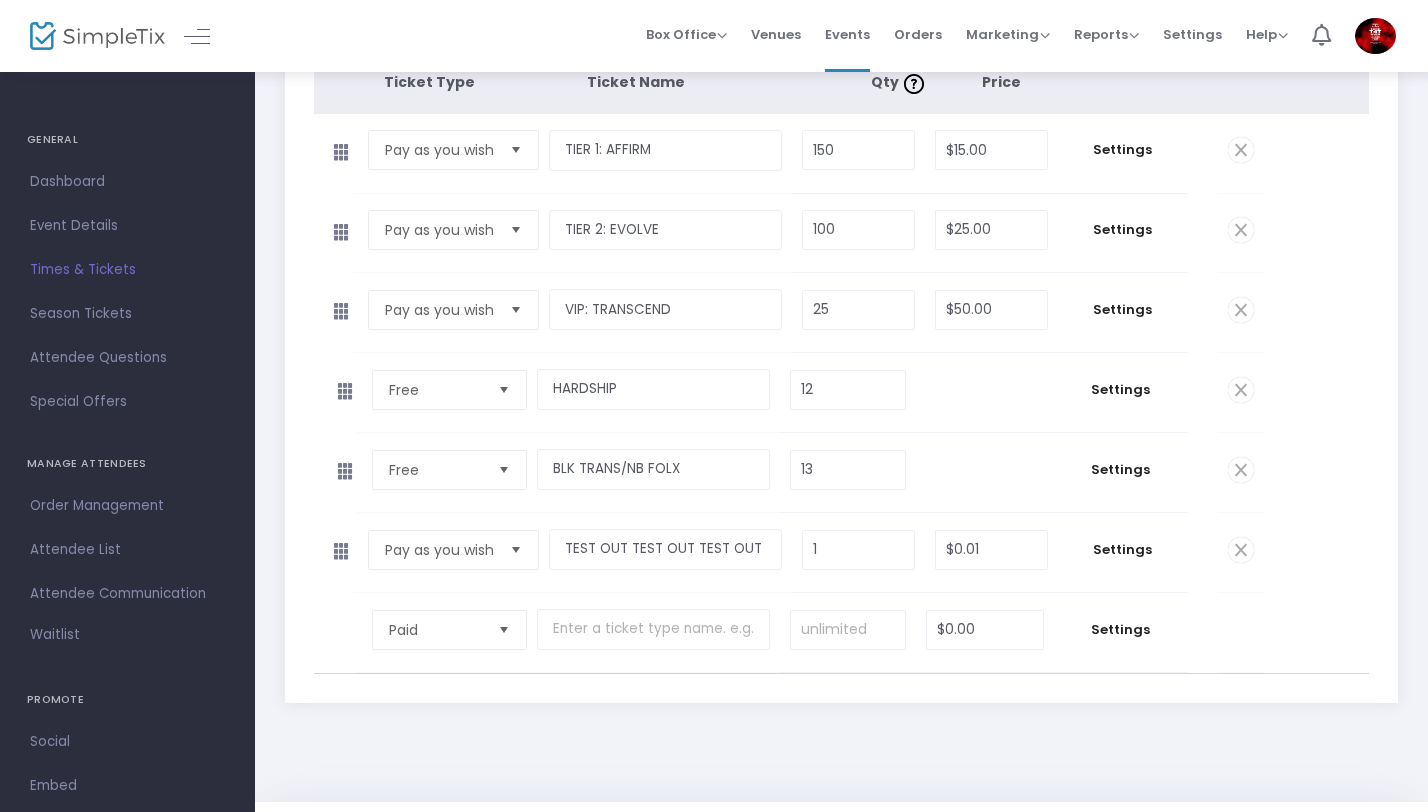 scroll, scrollTop: 0, scrollLeft: 0, axis: both 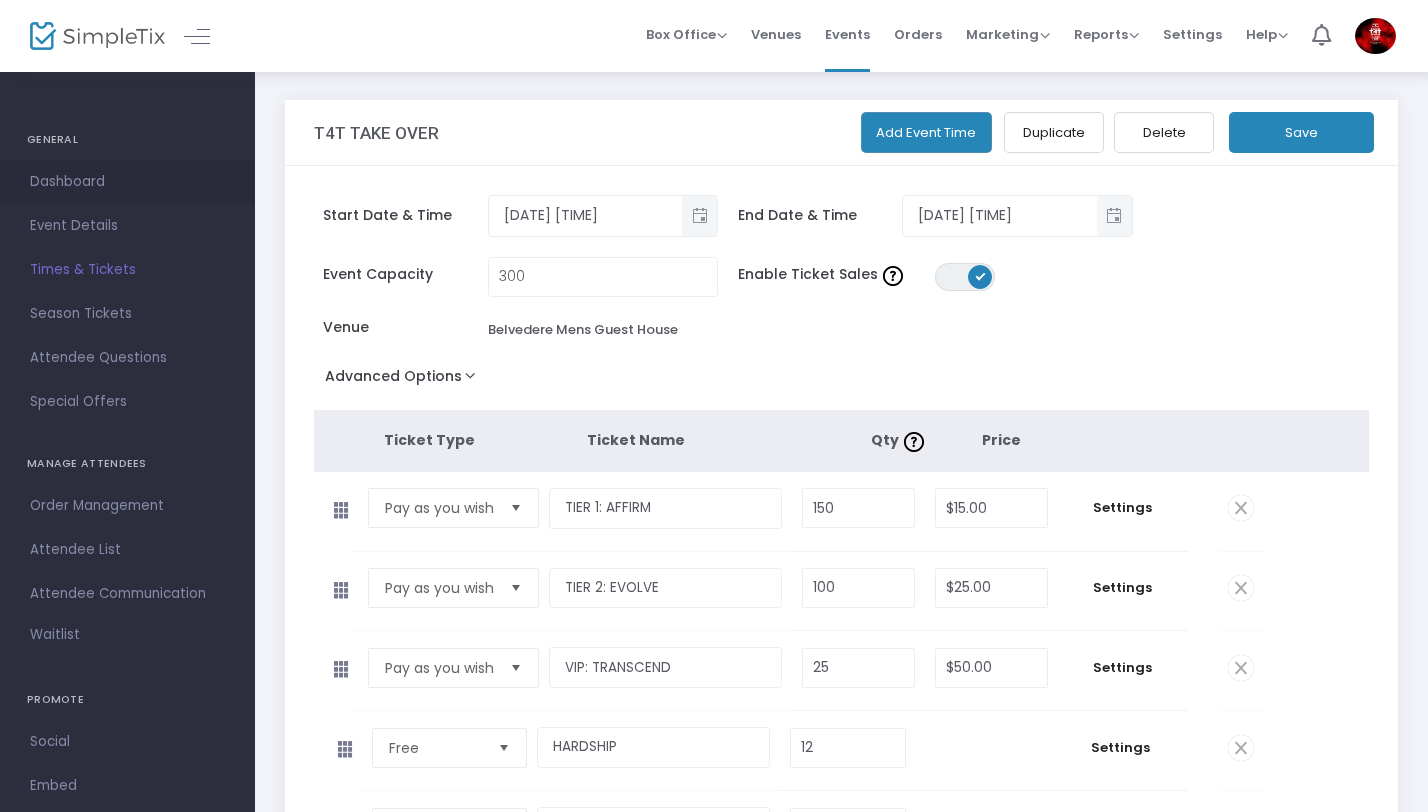click on "Dashboard" at bounding box center (127, 182) 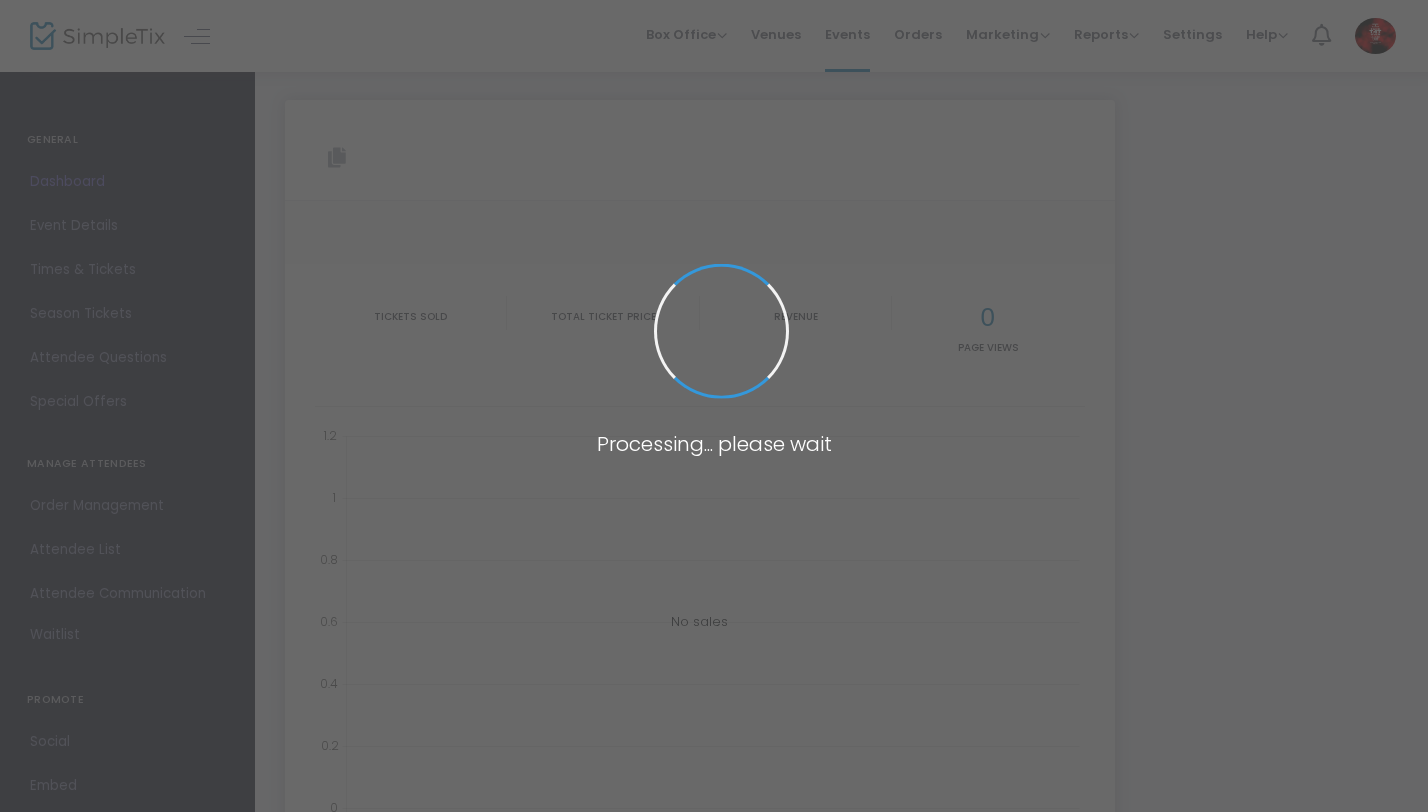 type on "https://www.simpletix.com/e/t4t-take-over-tickets-228405" 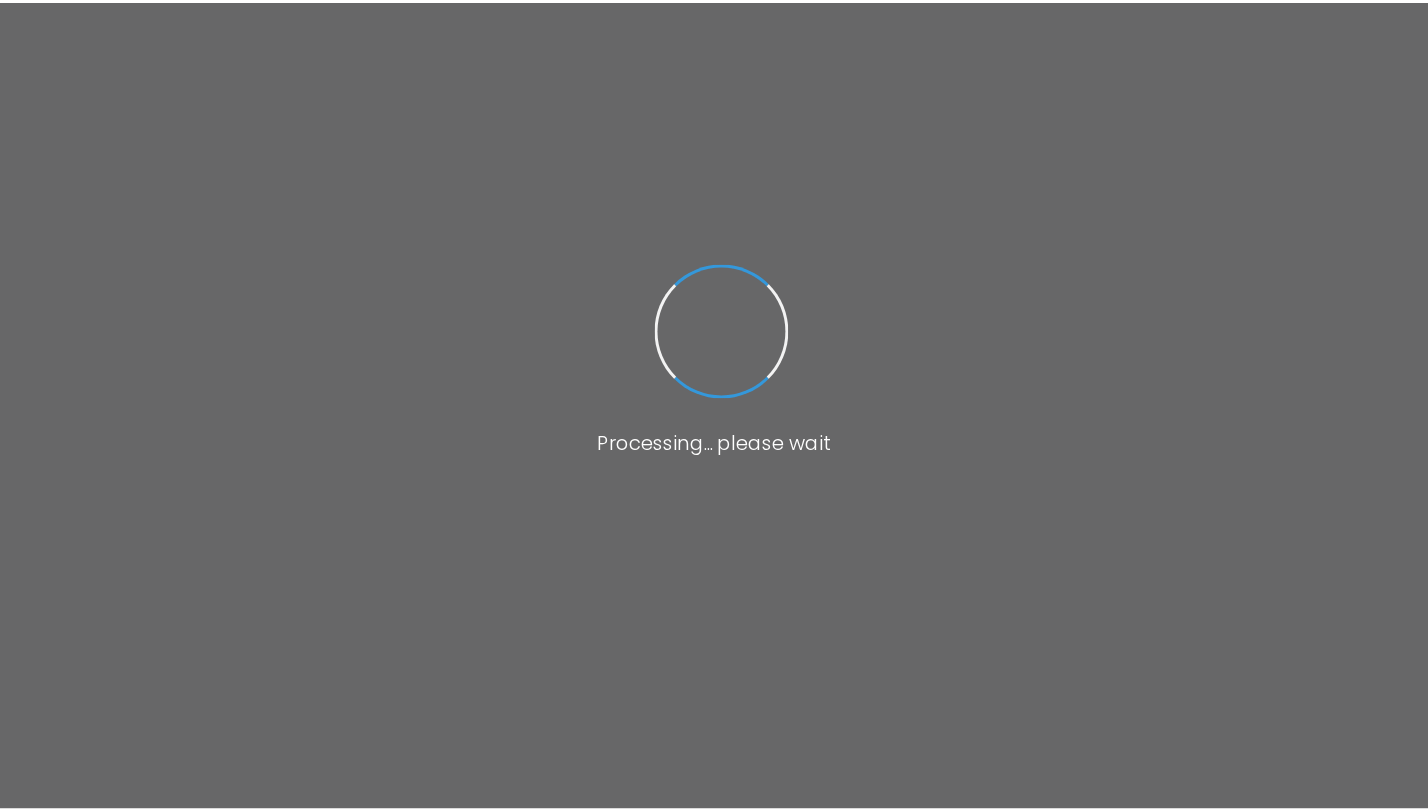 scroll, scrollTop: 0, scrollLeft: 0, axis: both 